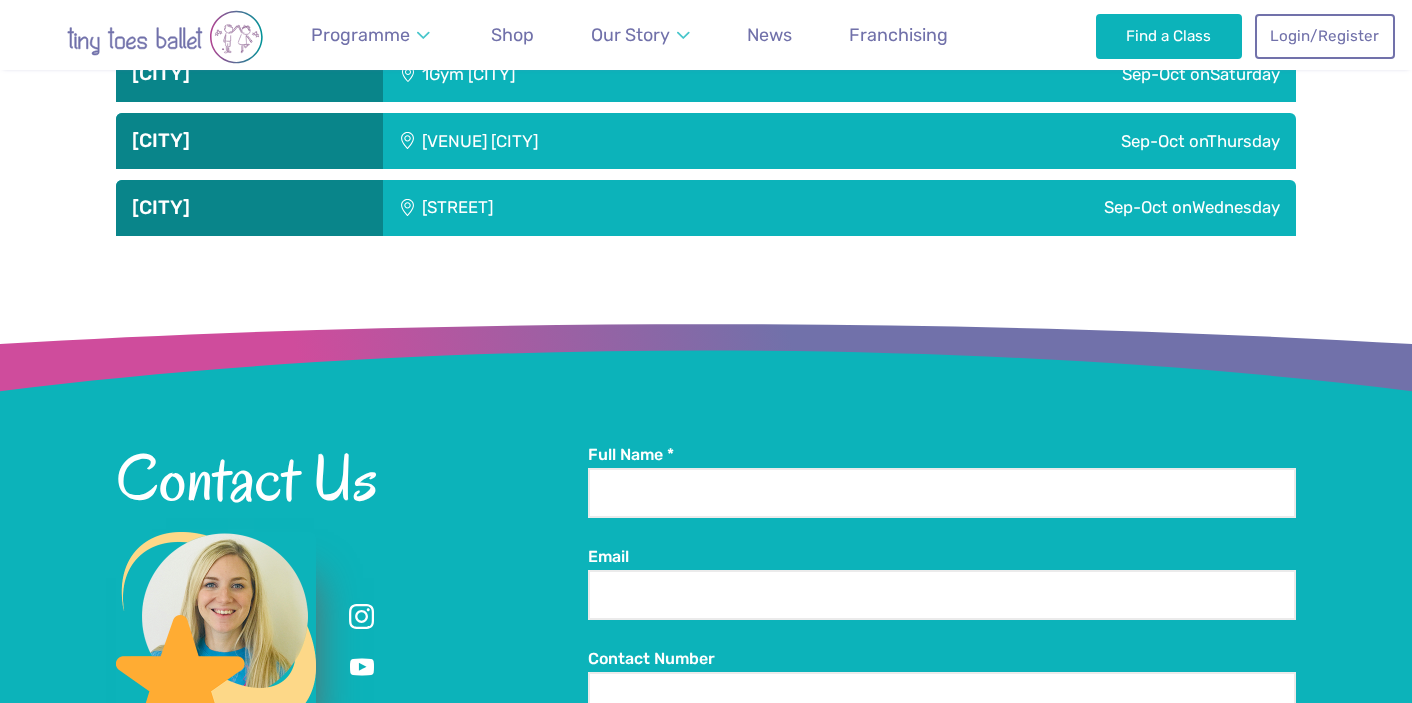 scroll, scrollTop: 3540, scrollLeft: 0, axis: vertical 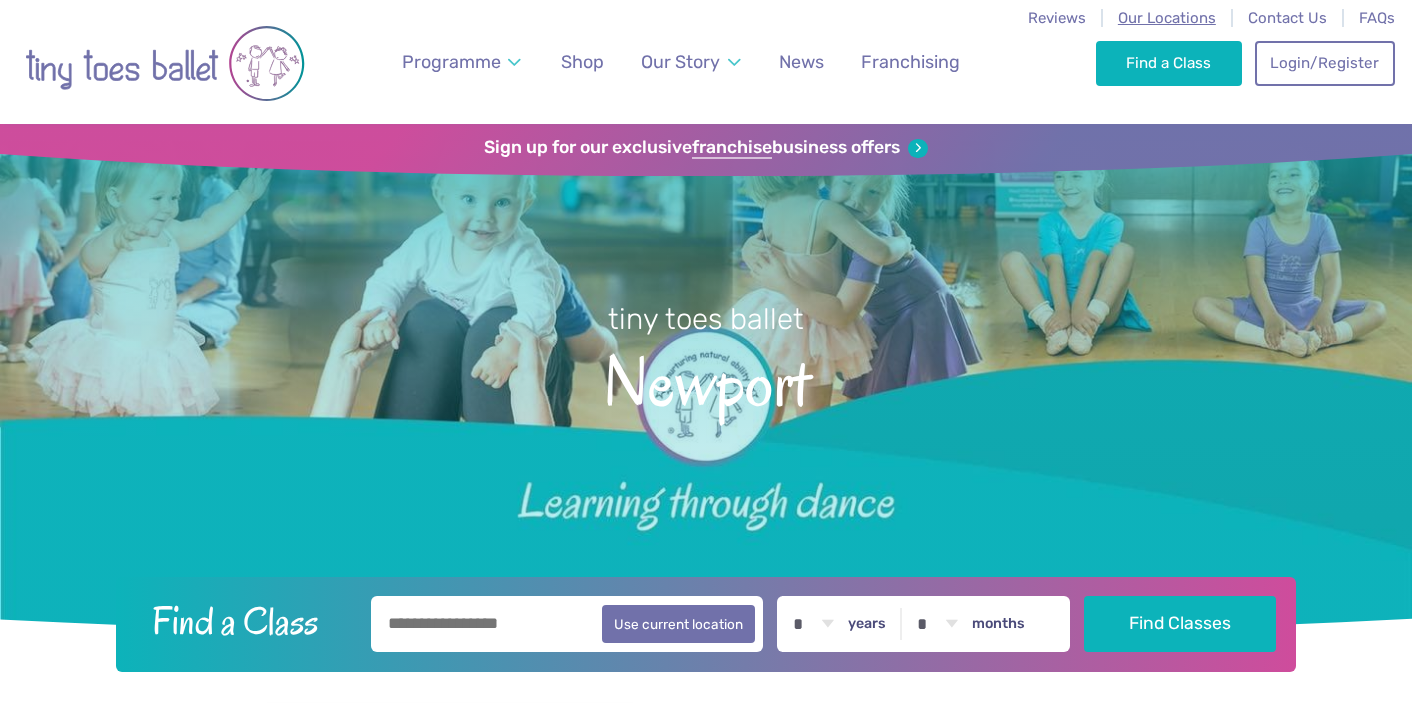 click on "Our Locations" at bounding box center [1167, 18] 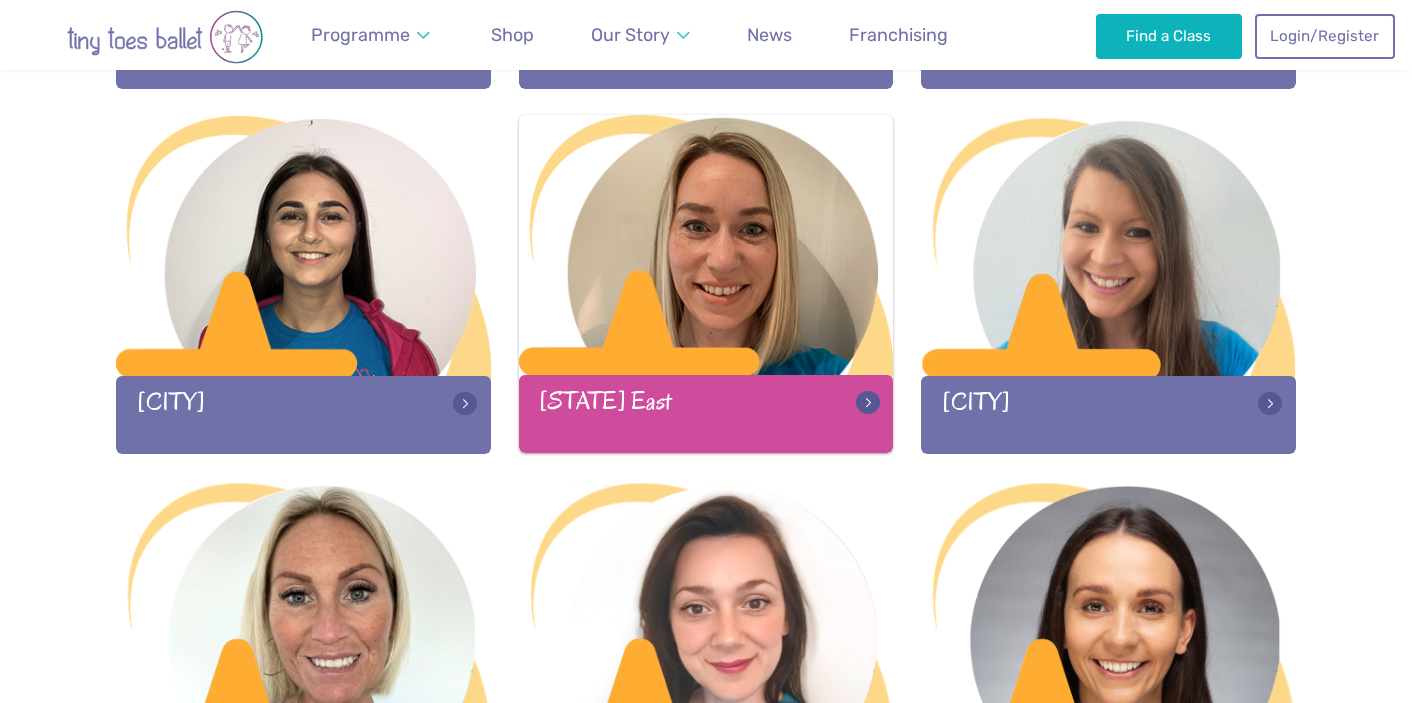 scroll, scrollTop: 917, scrollLeft: 0, axis: vertical 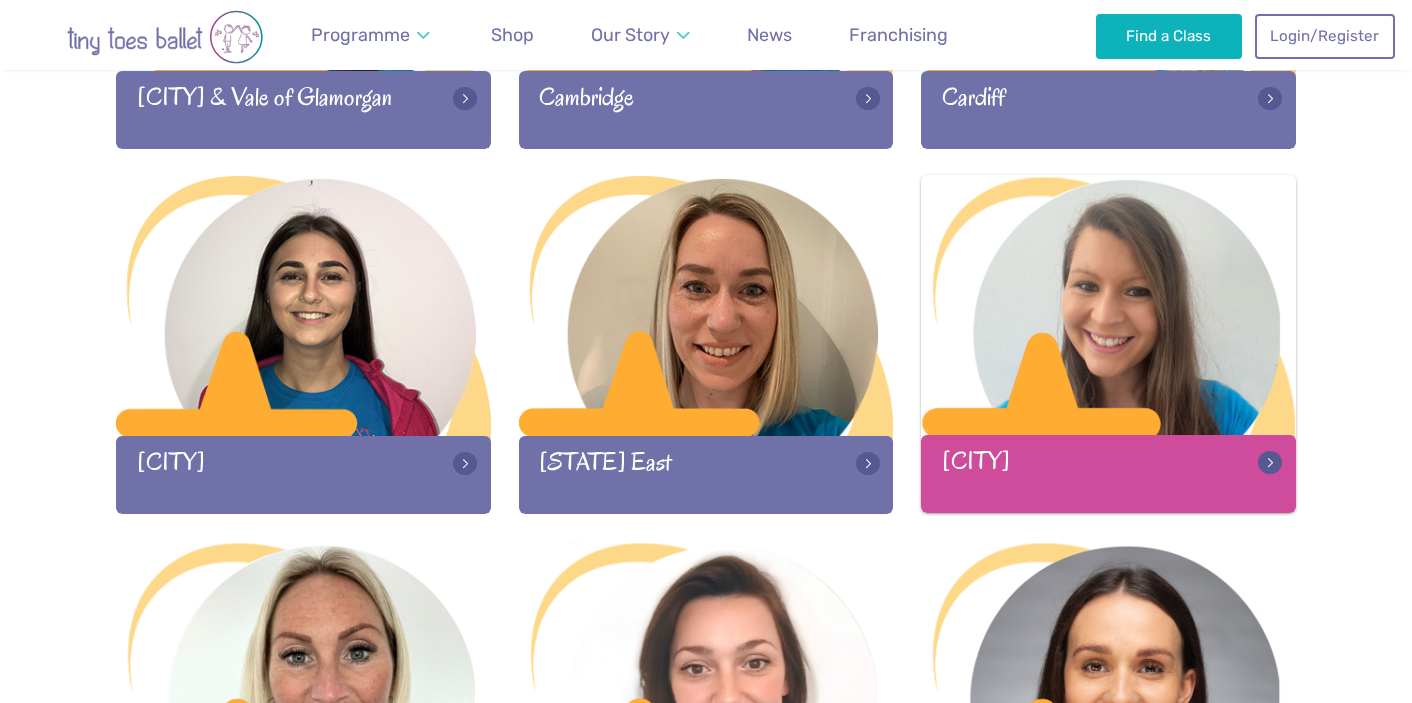 click at bounding box center [1108, 307] 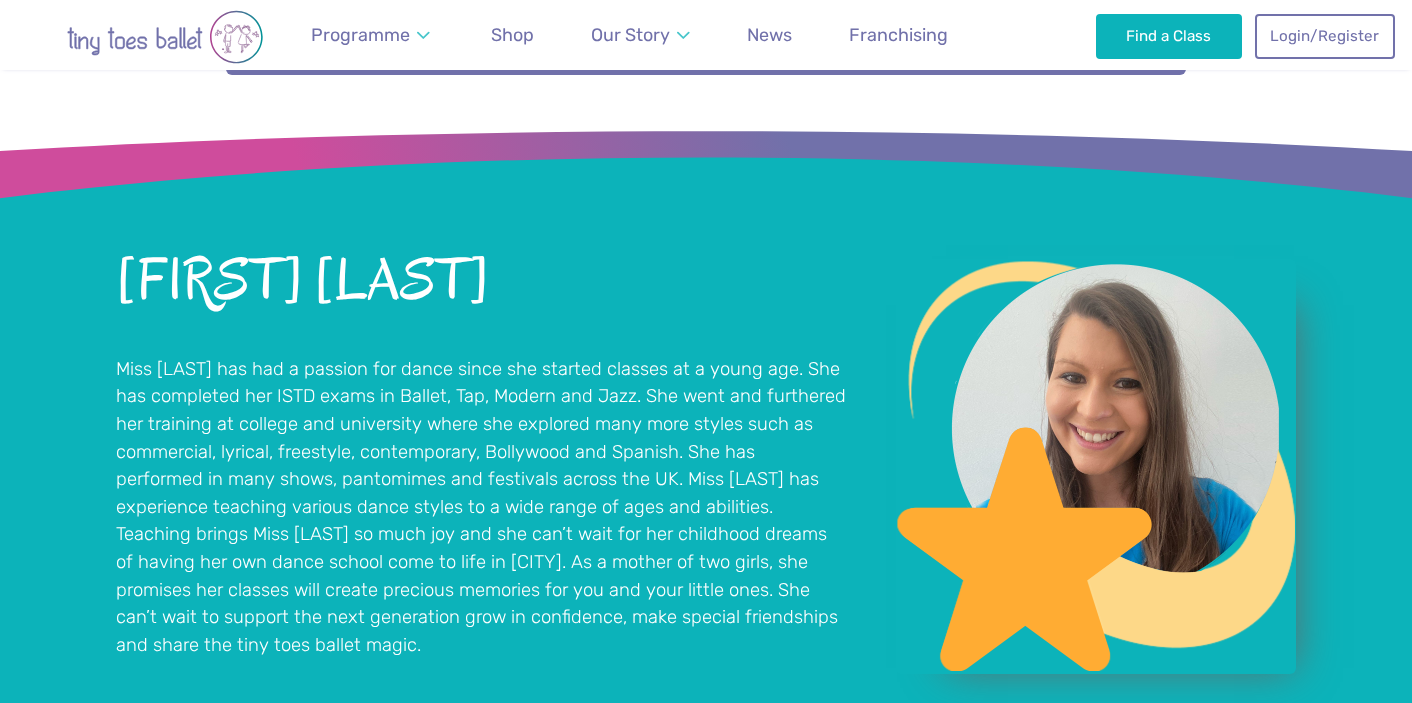scroll, scrollTop: 1334, scrollLeft: 0, axis: vertical 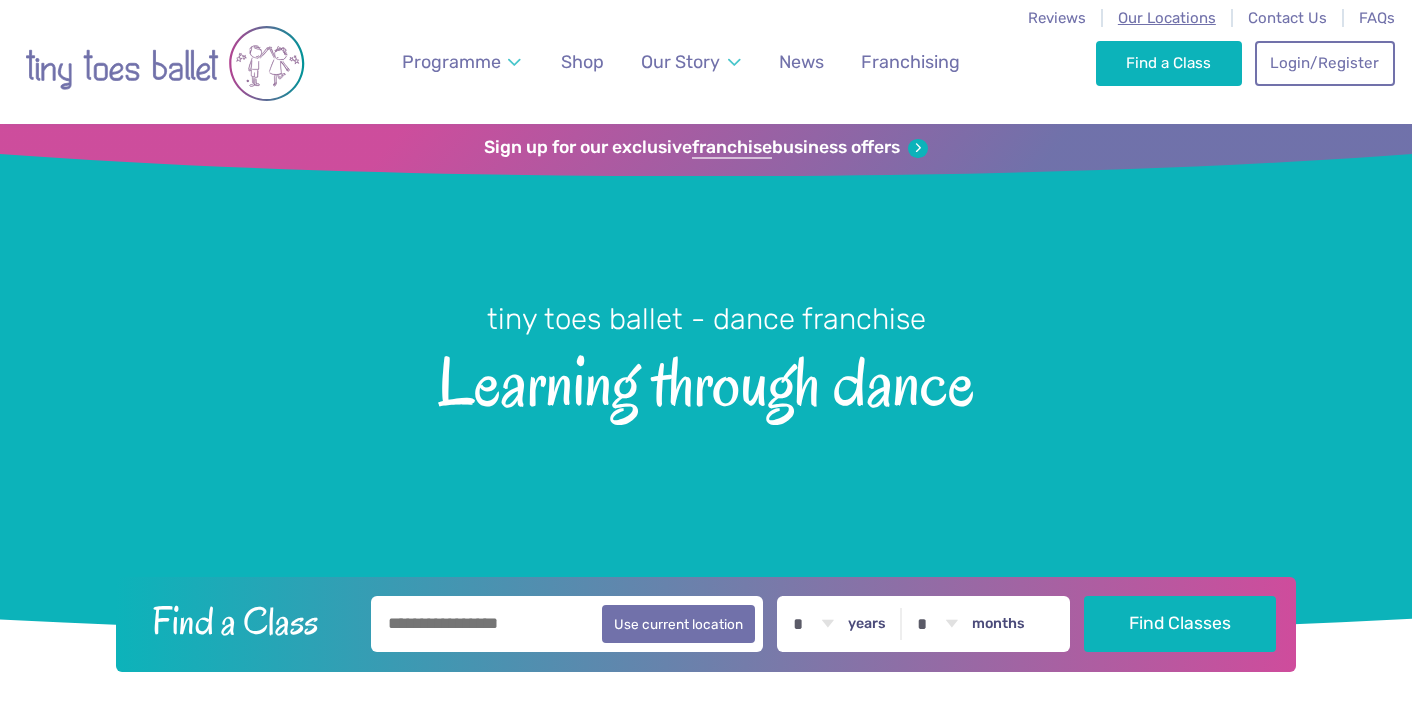 click on "Our Locations" at bounding box center (1167, 18) 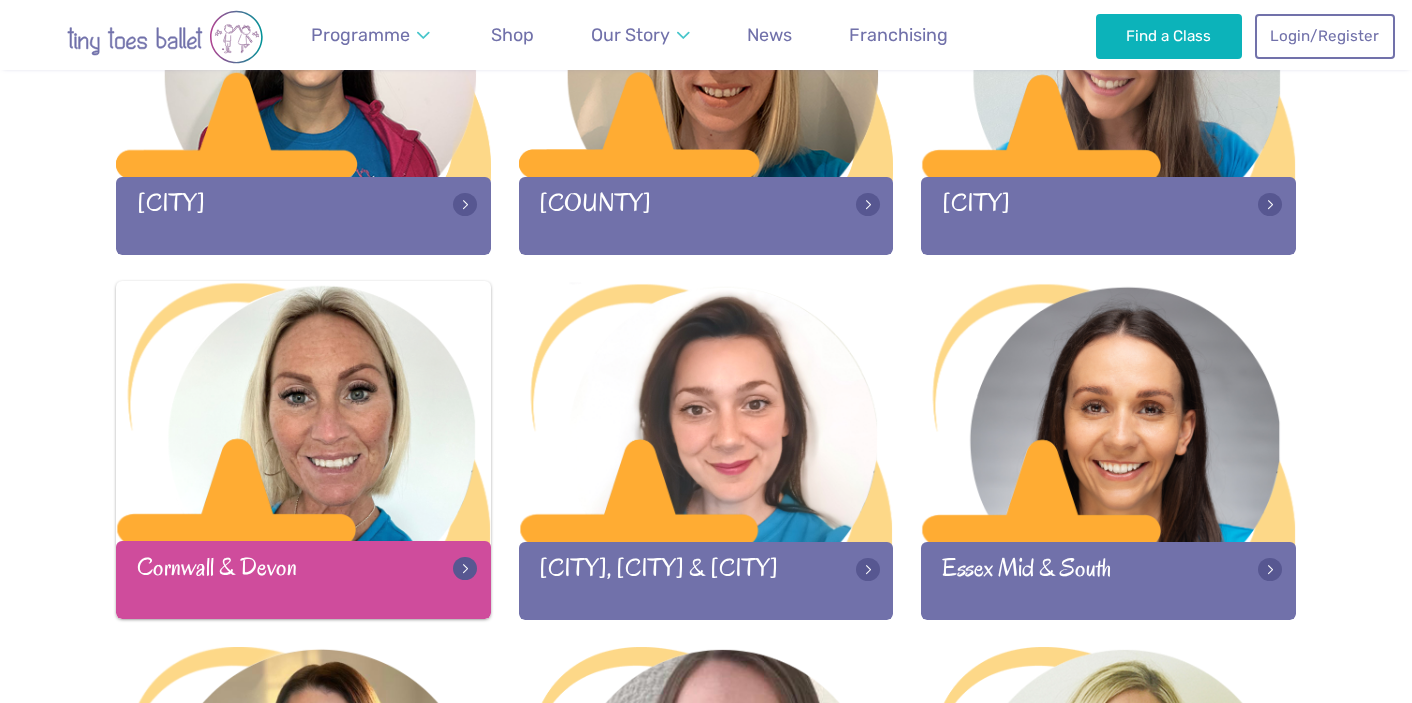 scroll, scrollTop: 1219, scrollLeft: 0, axis: vertical 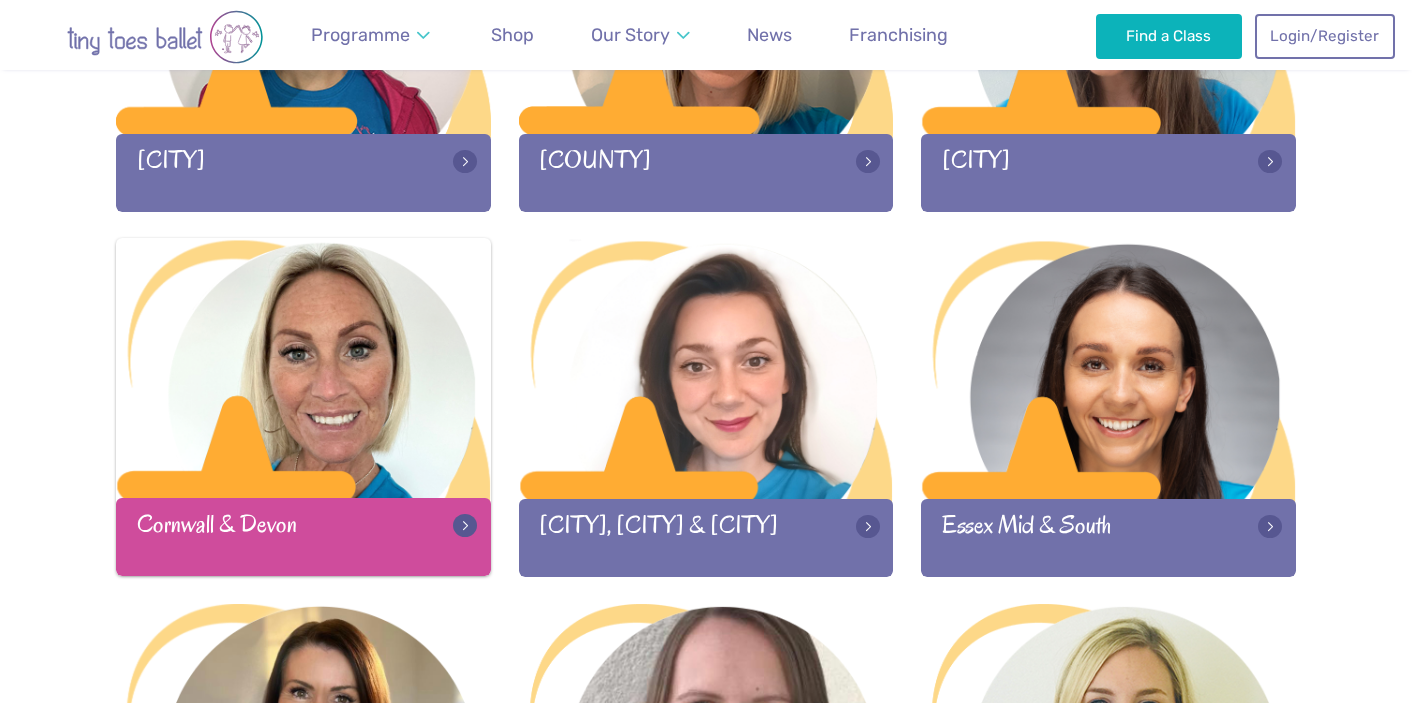 click at bounding box center (303, 370) 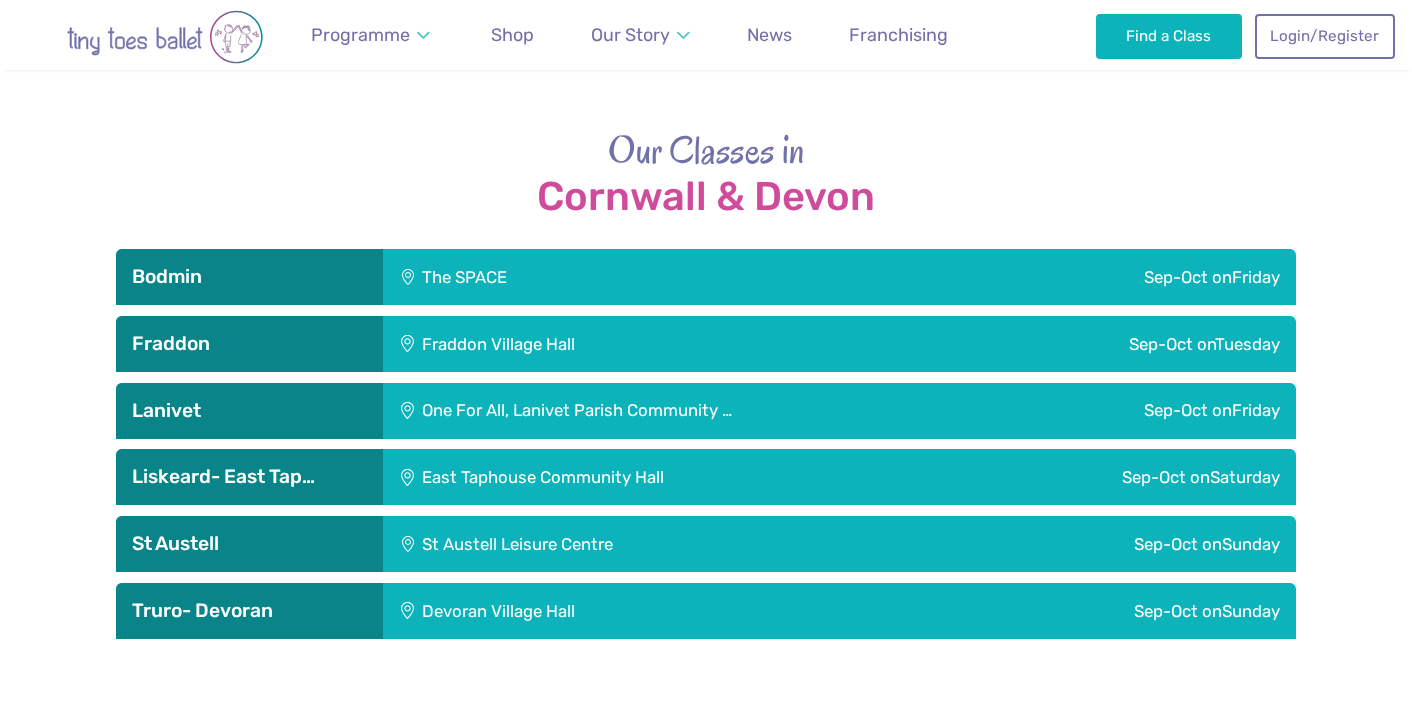 scroll, scrollTop: 1957, scrollLeft: 0, axis: vertical 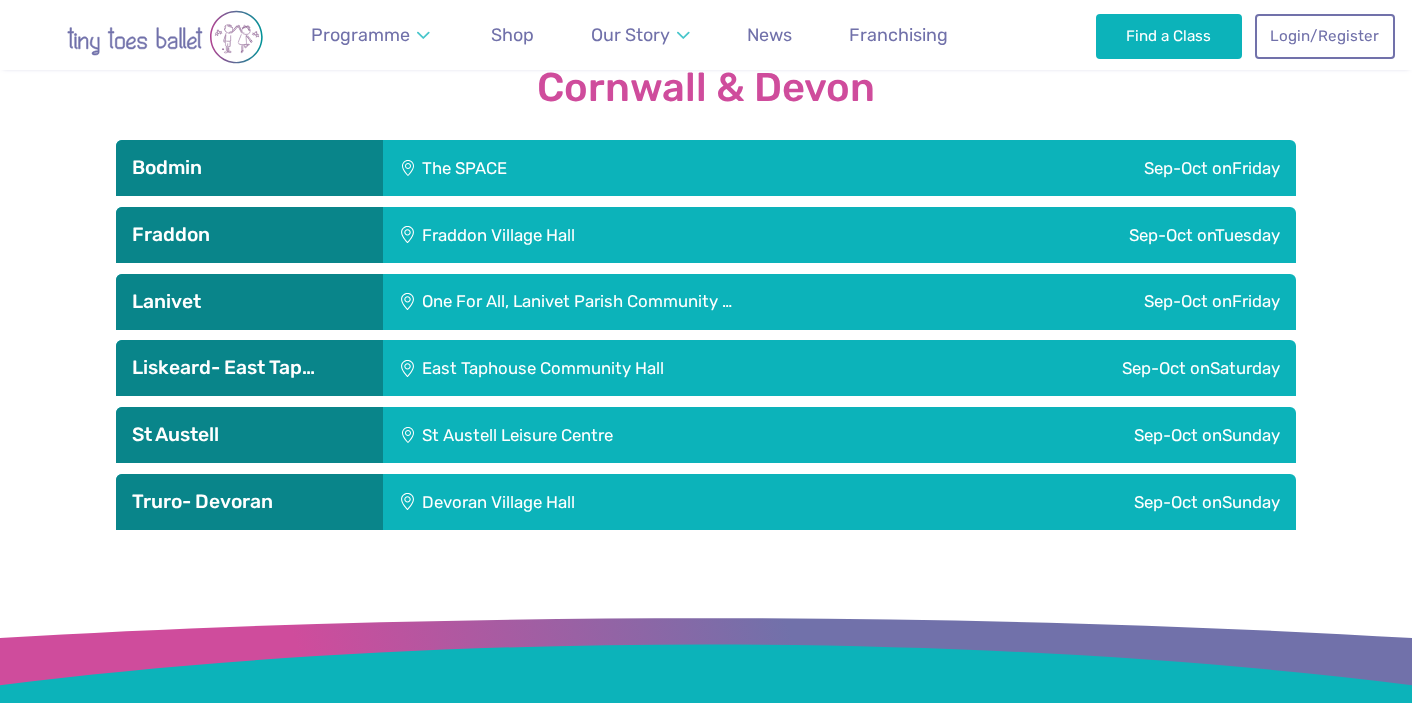 click on "Liskeard- East Tap…" at bounding box center (249, 368) 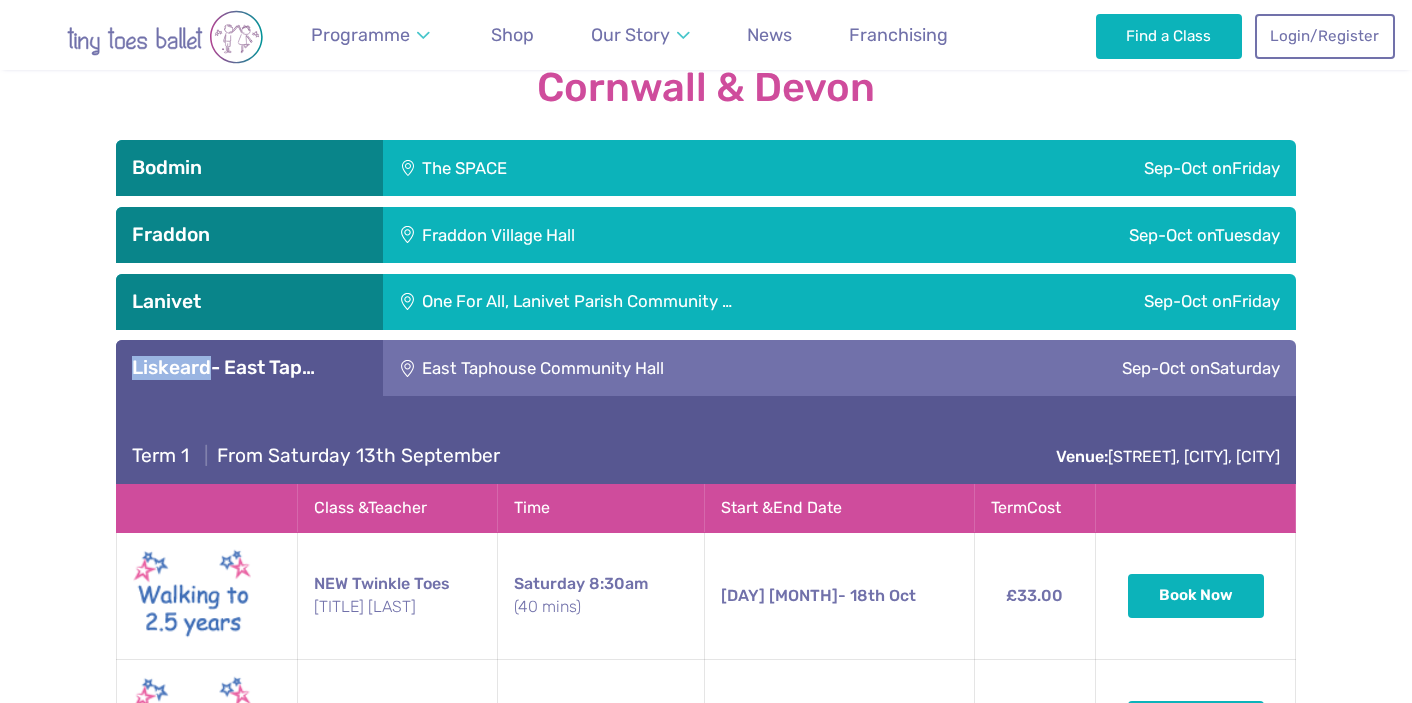 drag, startPoint x: 211, startPoint y: 371, endPoint x: 132, endPoint y: 371, distance: 79 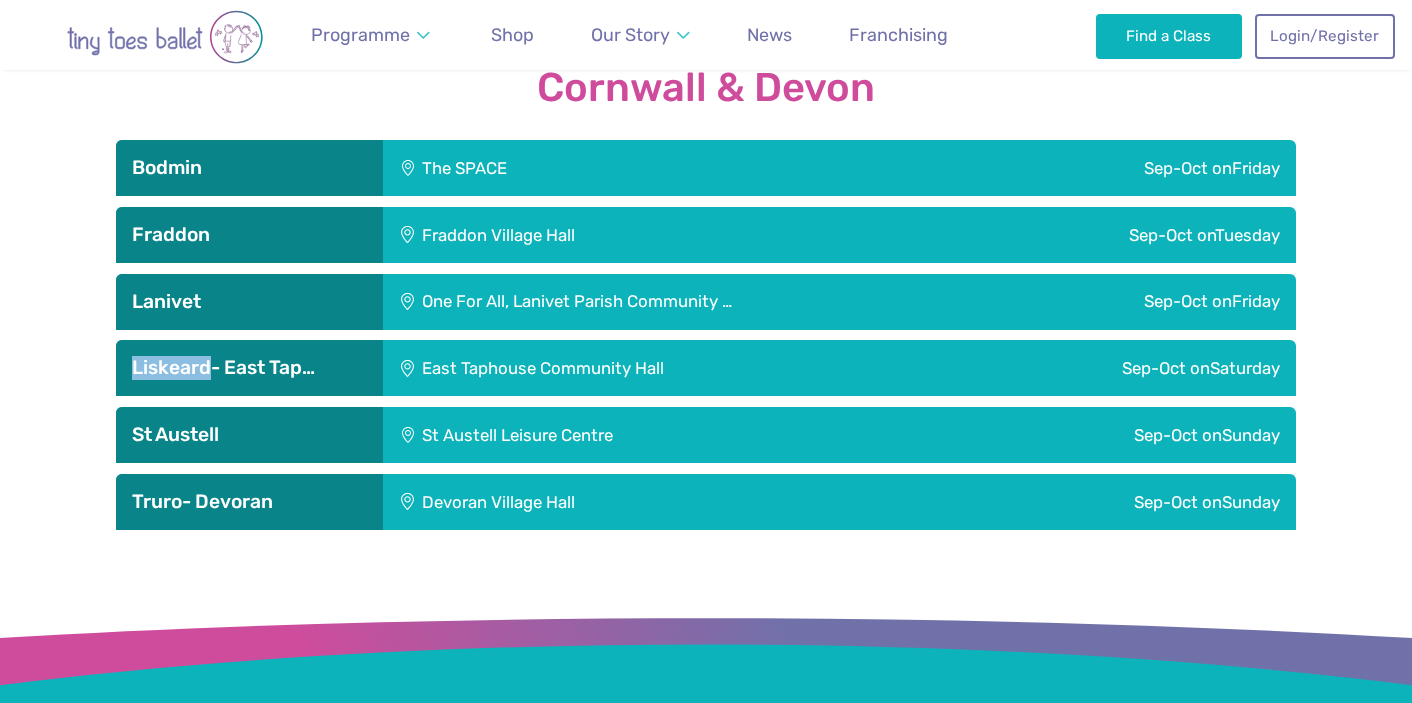 copy on "Liskeard" 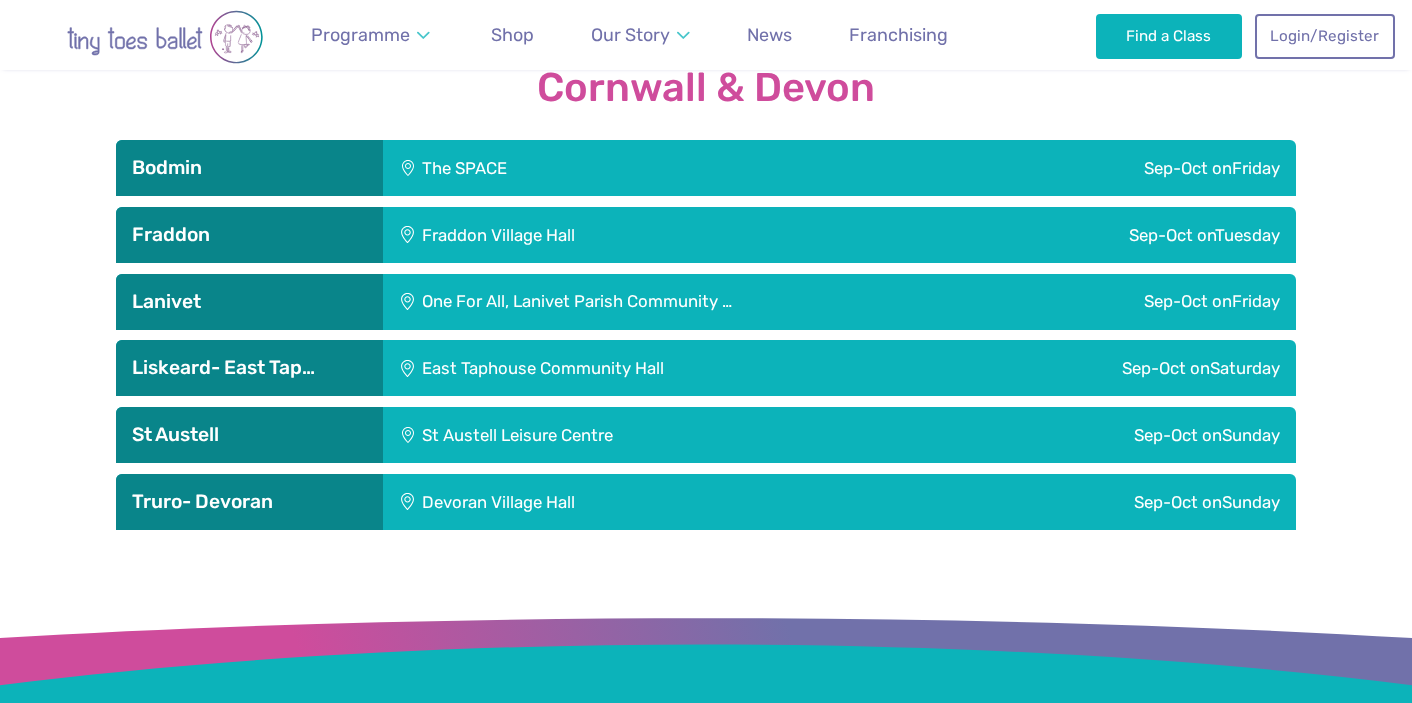 click on "St Austell" at bounding box center [249, 435] 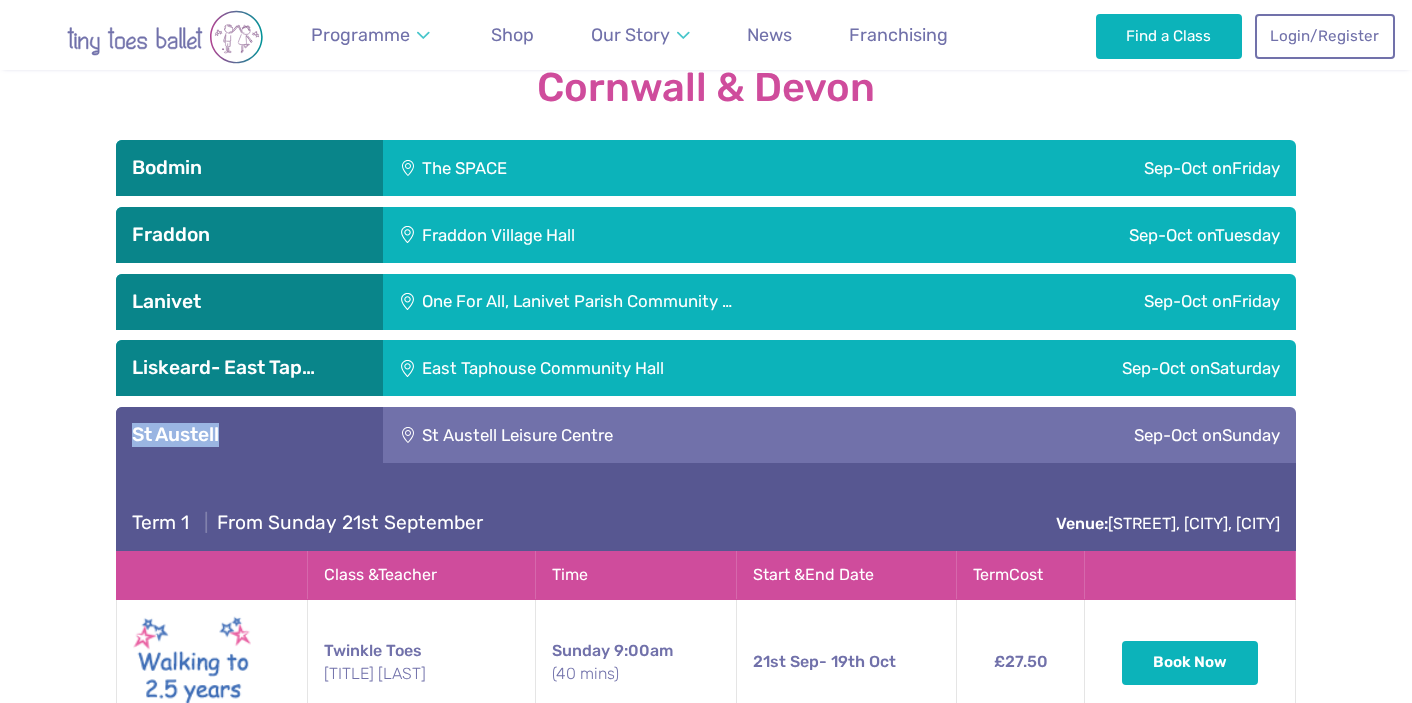 drag, startPoint x: 224, startPoint y: 434, endPoint x: 123, endPoint y: 434, distance: 101 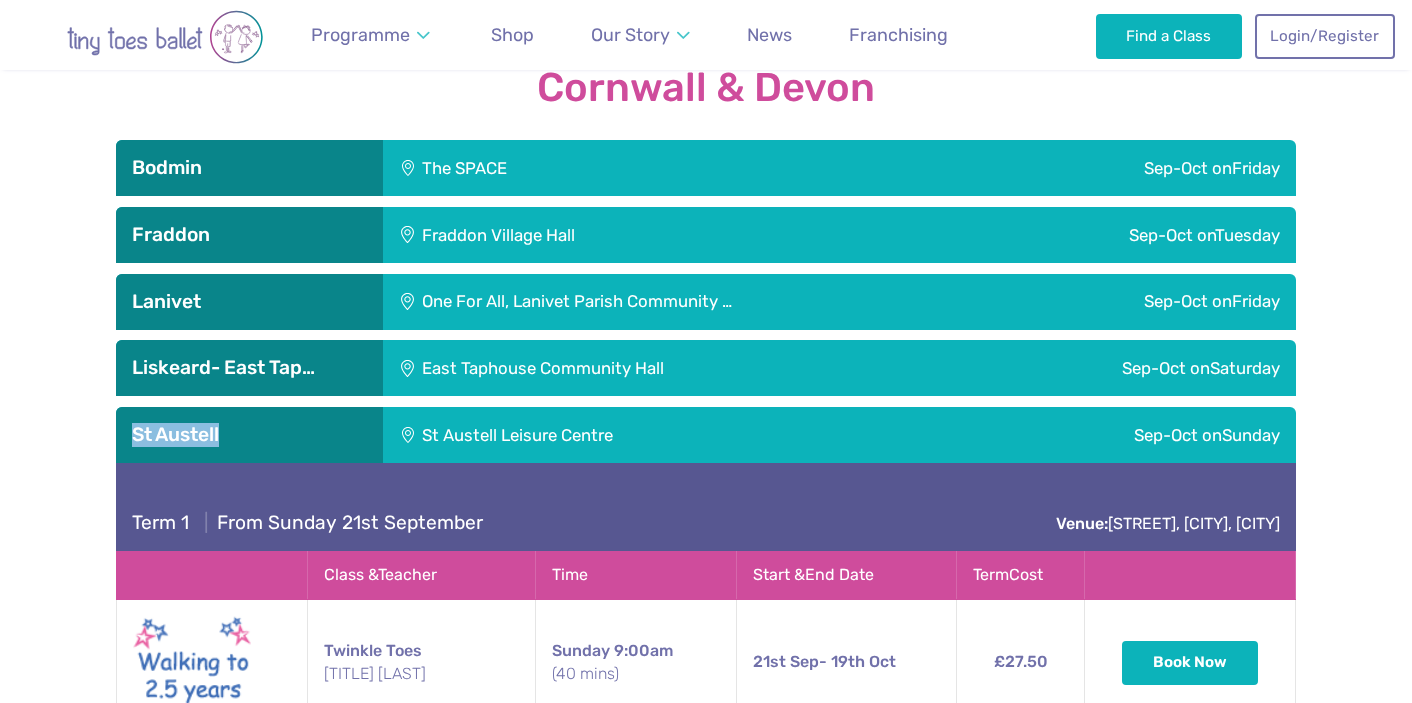 copy on "St Austell" 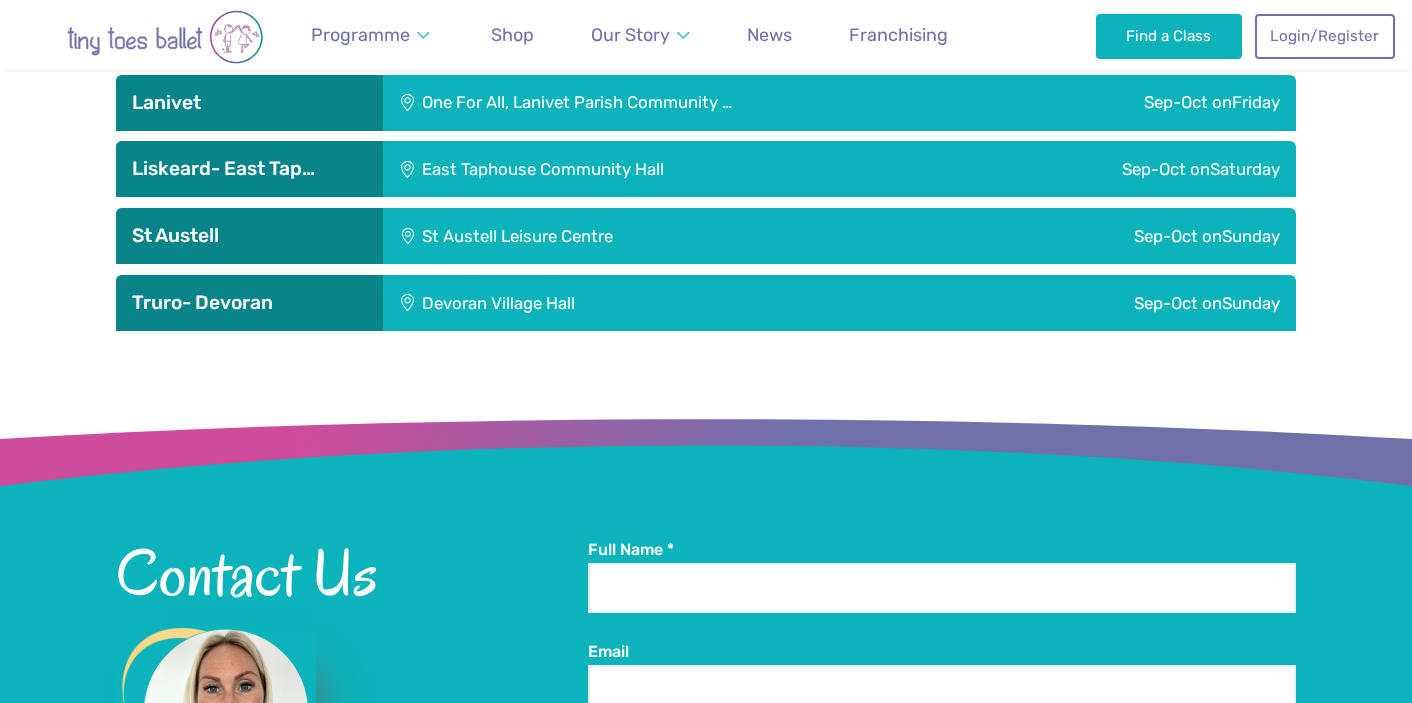 scroll, scrollTop: 2164, scrollLeft: 0, axis: vertical 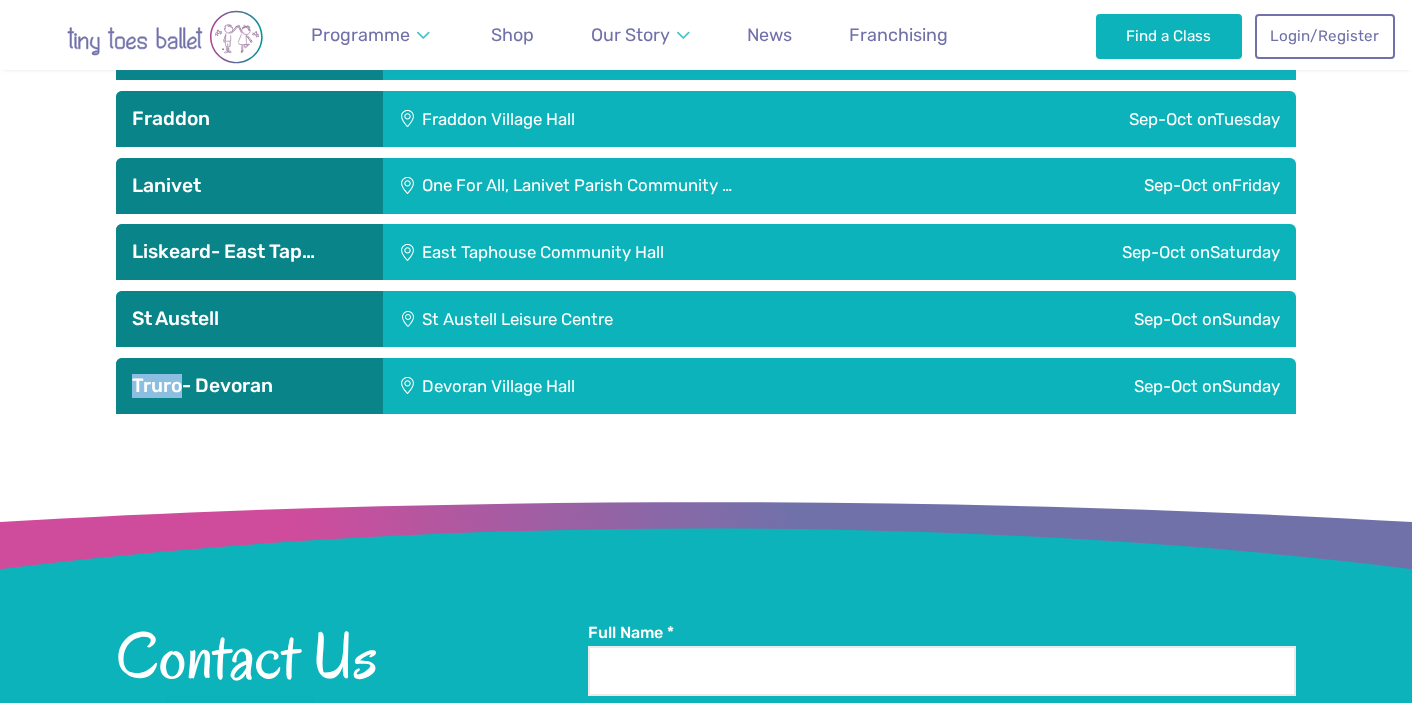 drag, startPoint x: 182, startPoint y: 389, endPoint x: 130, endPoint y: 388, distance: 52.009613 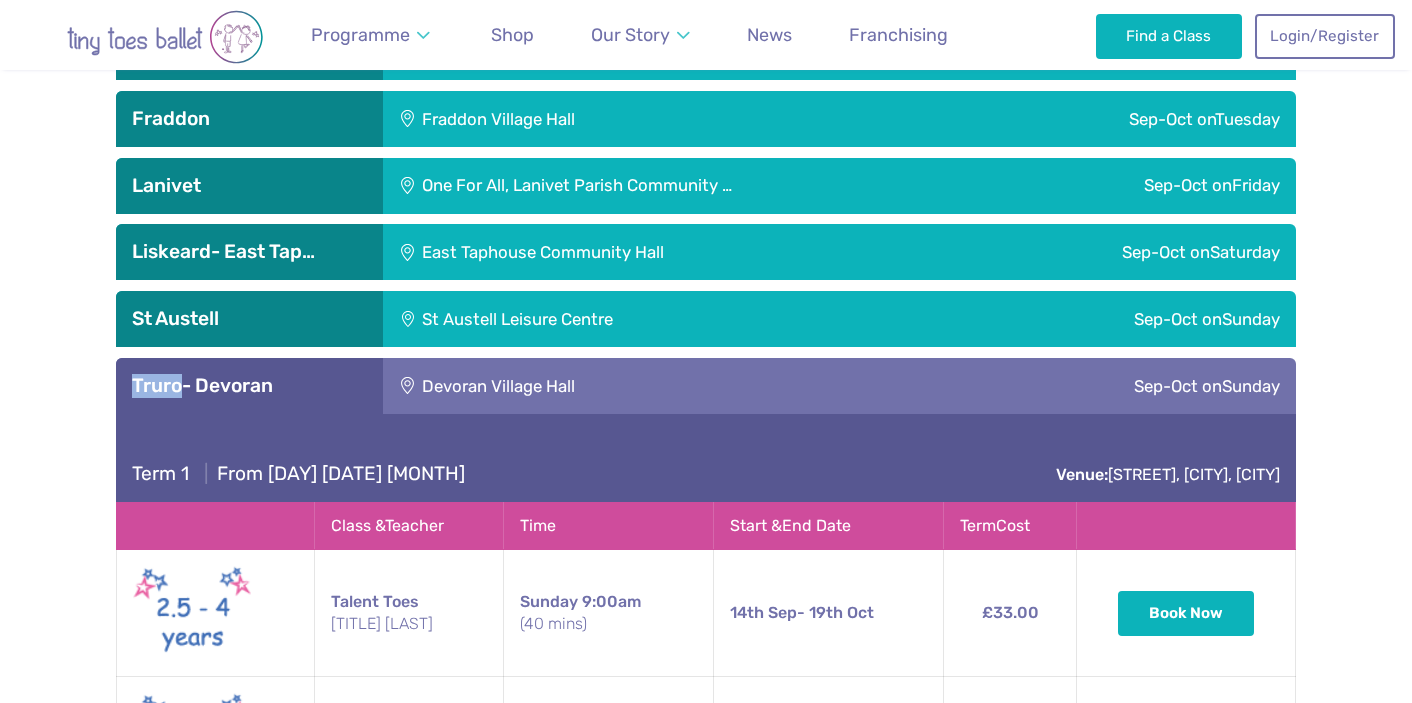 copy on "Truro" 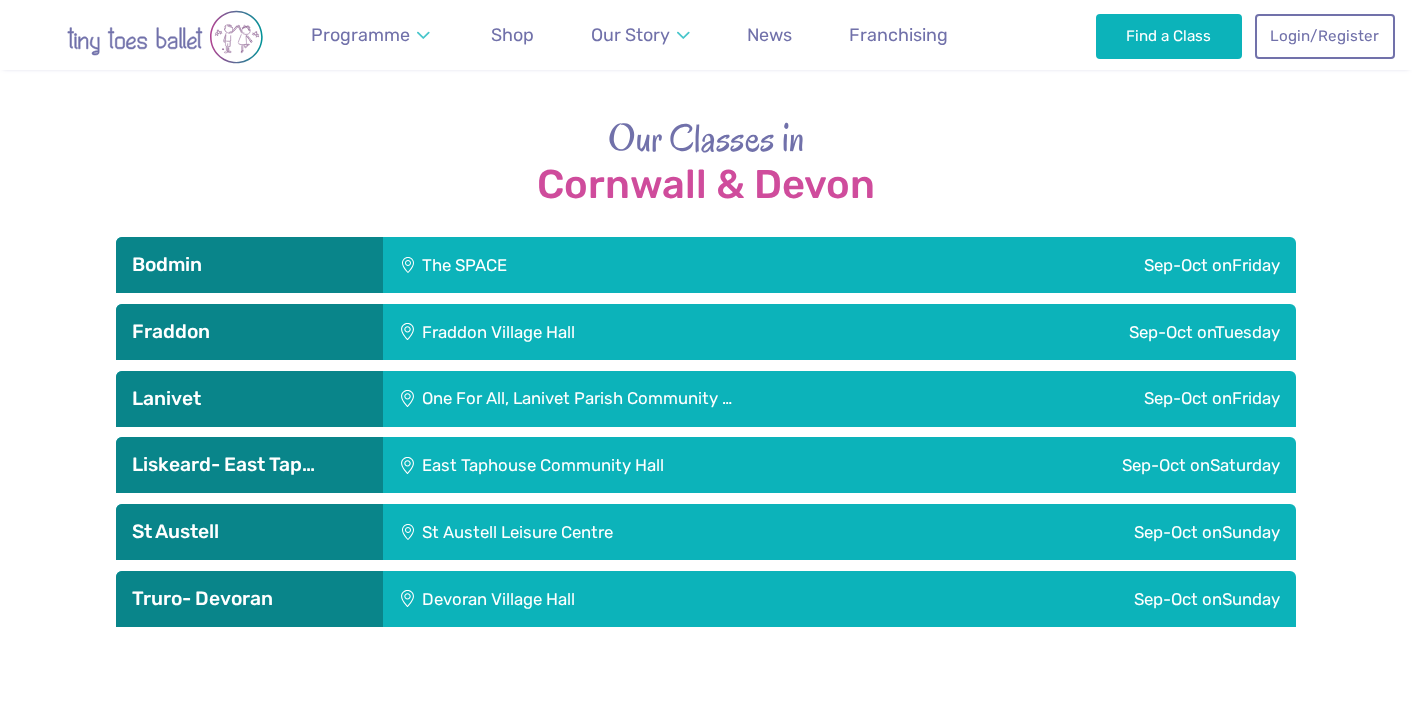 scroll, scrollTop: 1952, scrollLeft: 0, axis: vertical 